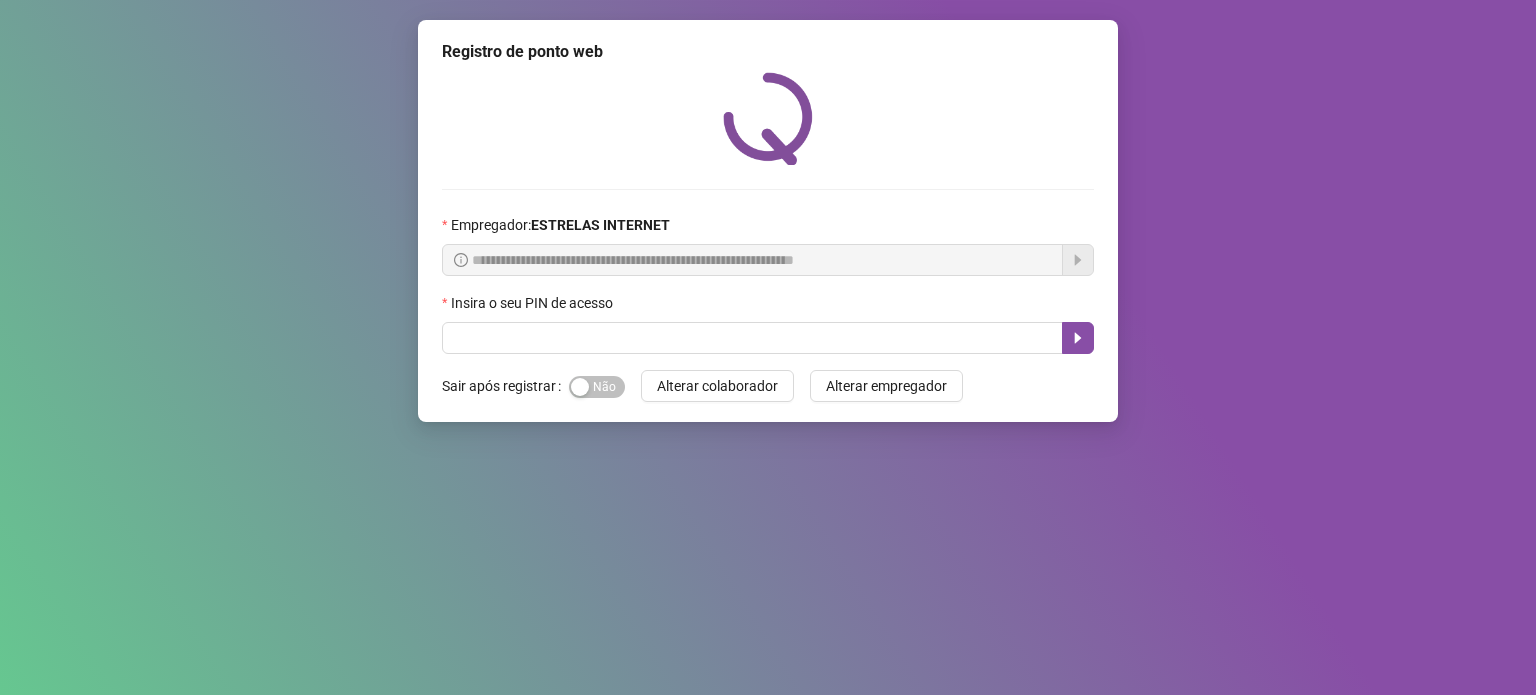 scroll, scrollTop: 0, scrollLeft: 0, axis: both 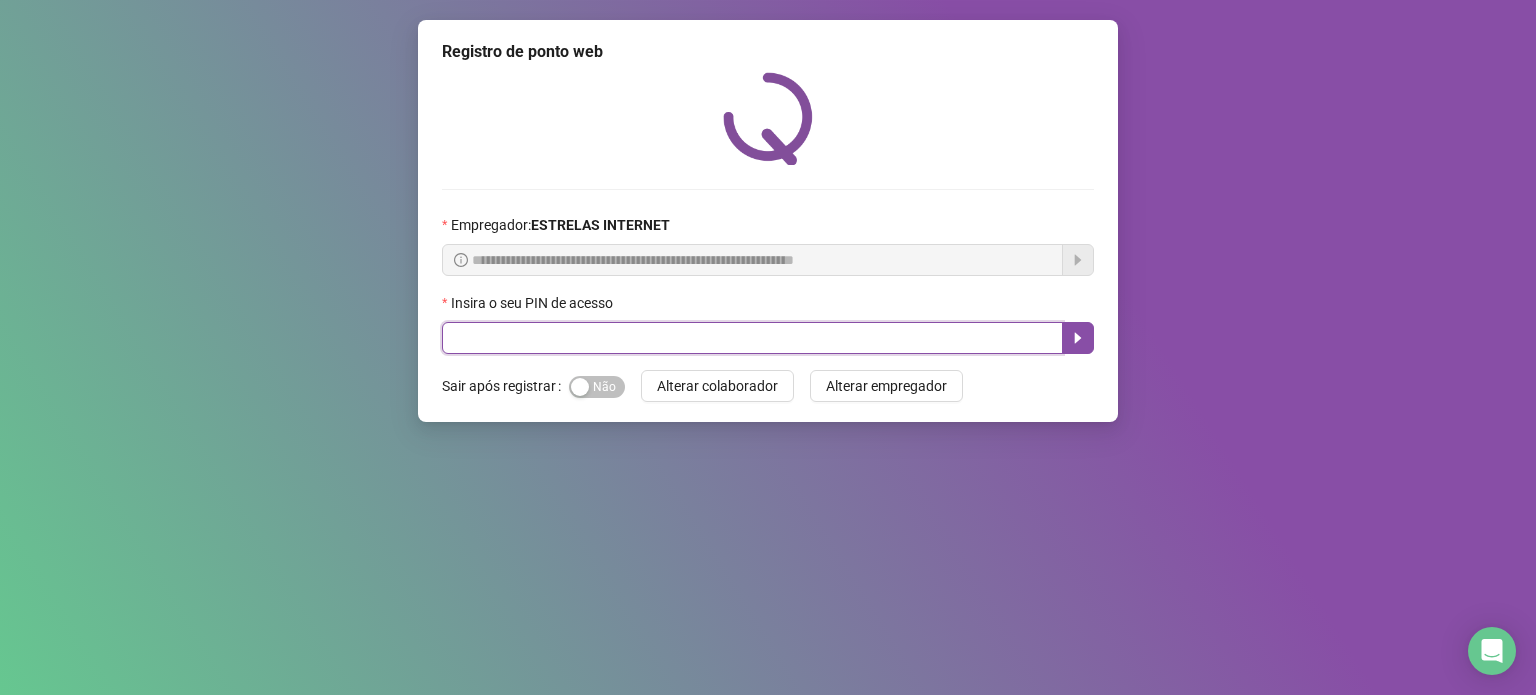 click at bounding box center (752, 338) 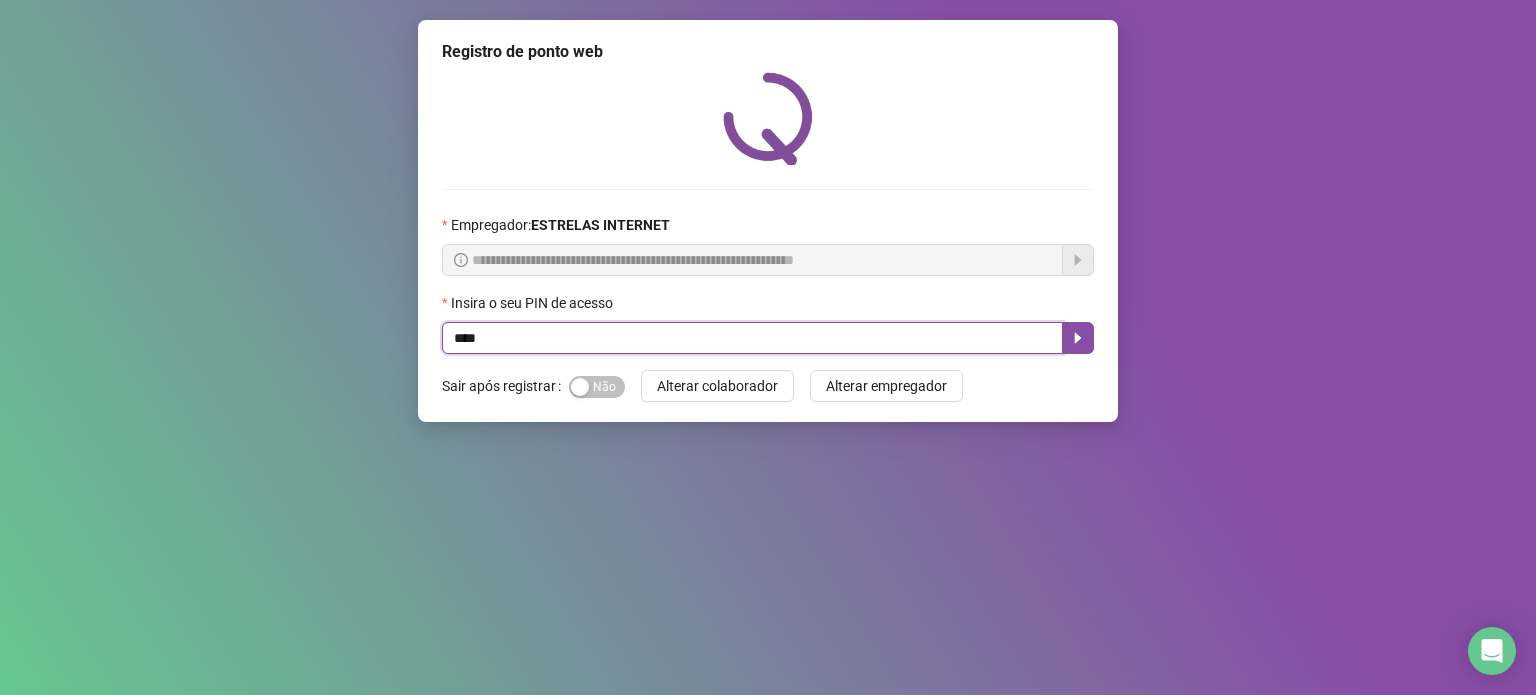 type on "*****" 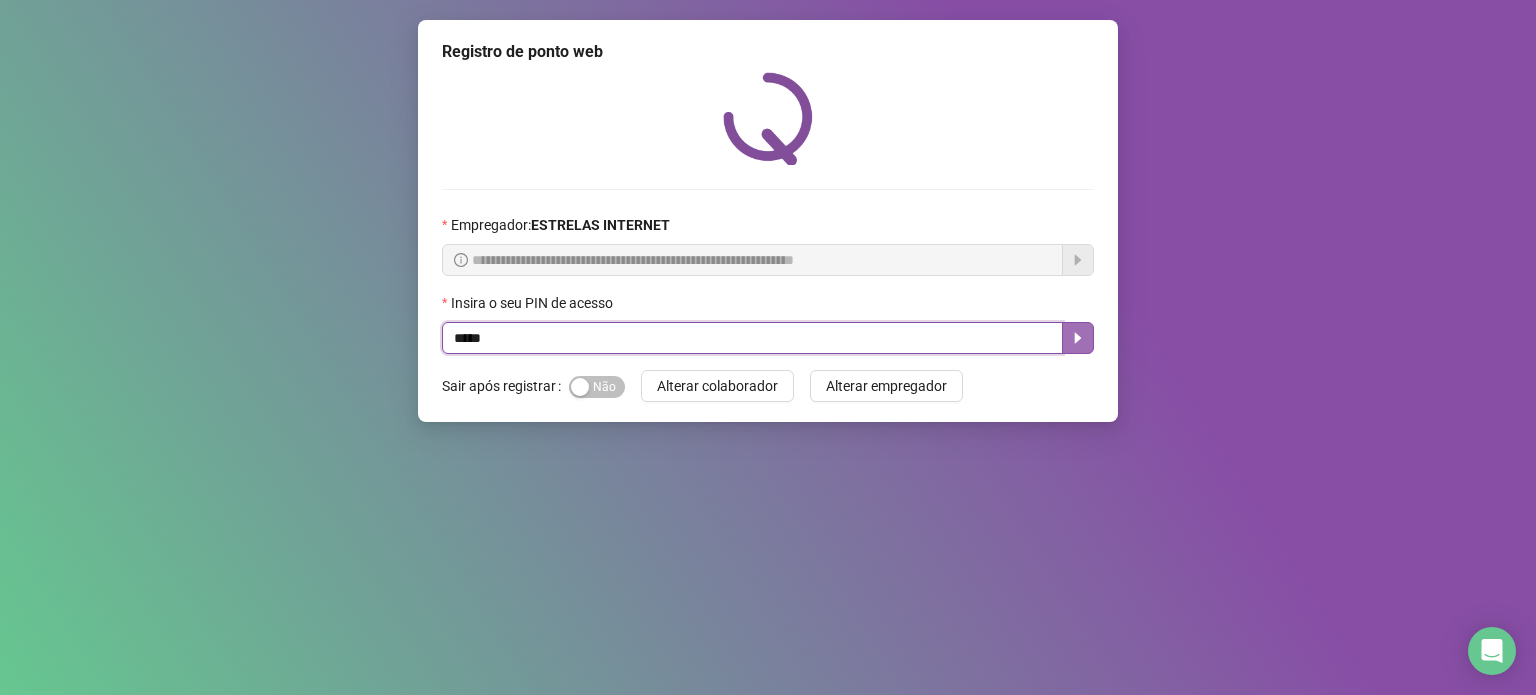click 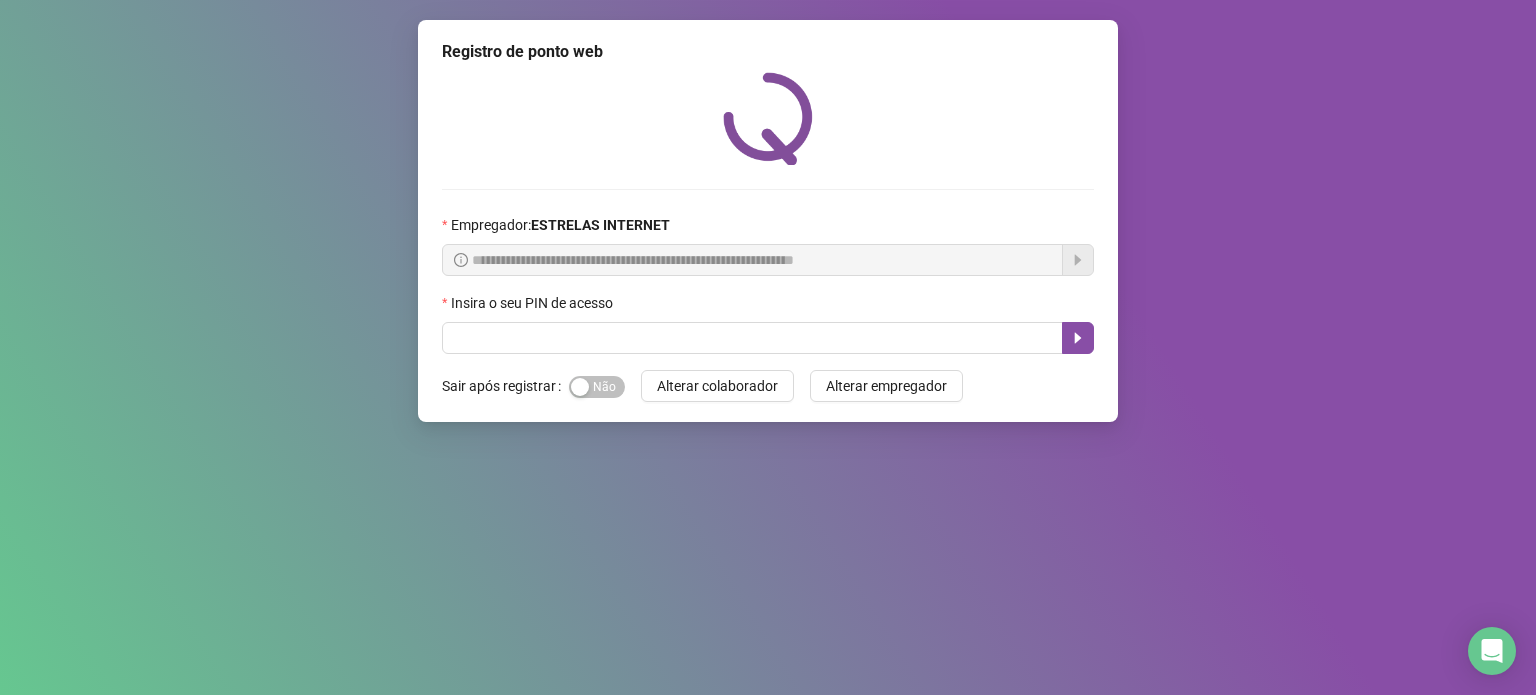 scroll, scrollTop: 0, scrollLeft: 0, axis: both 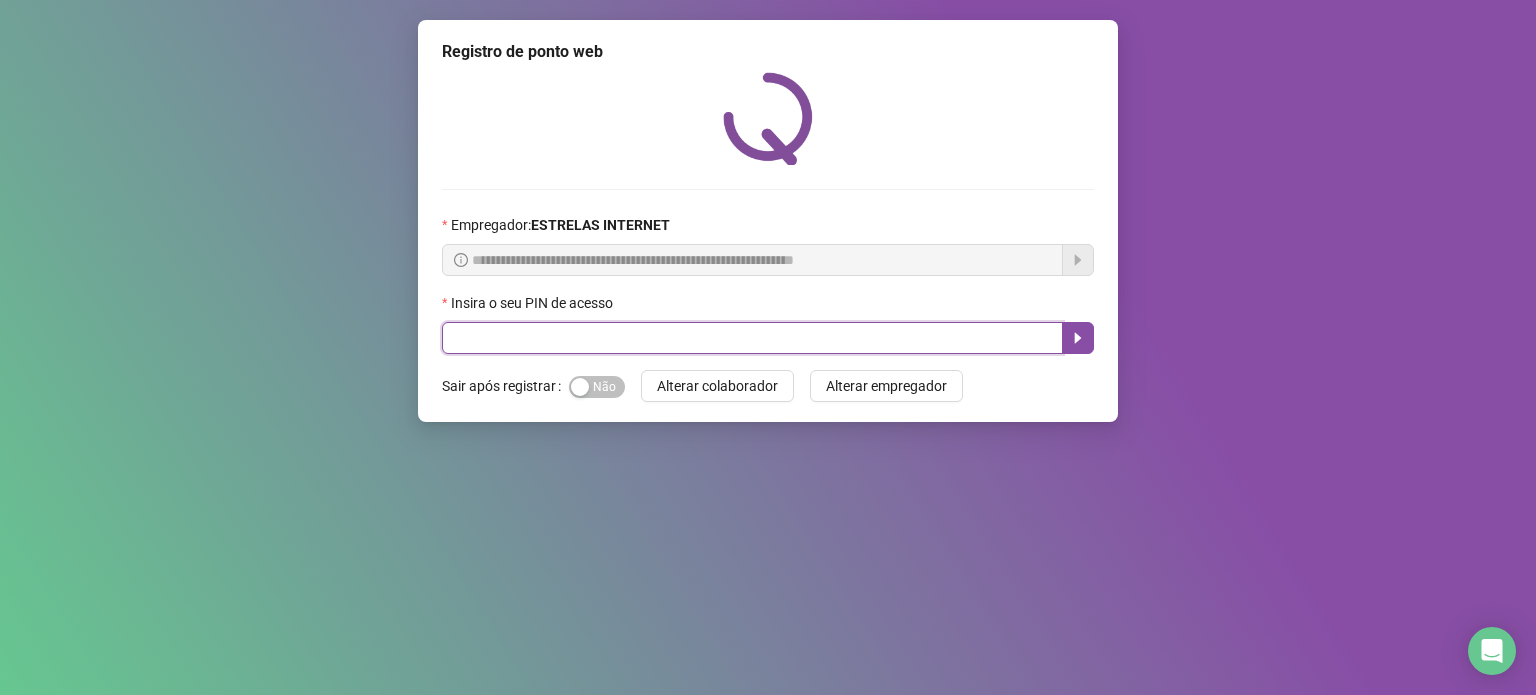 click at bounding box center (752, 338) 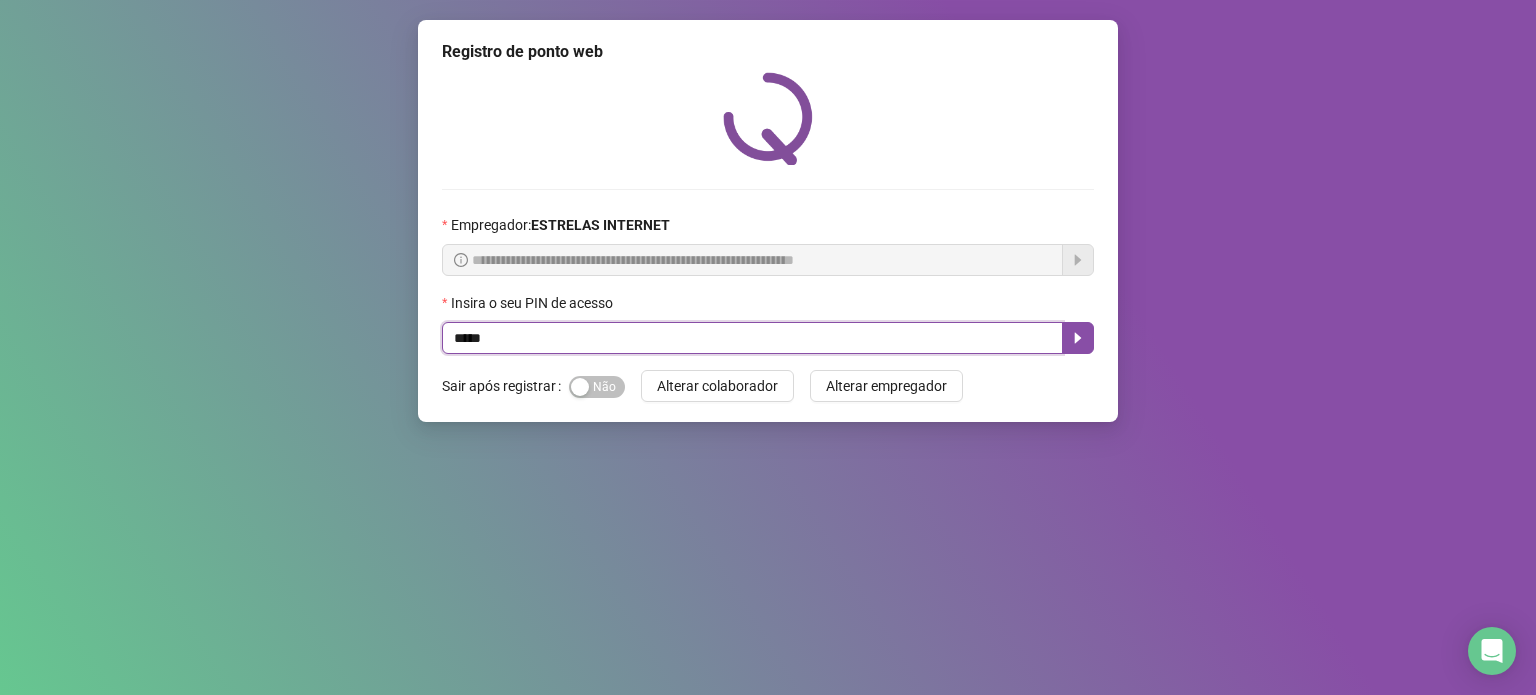 type on "*****" 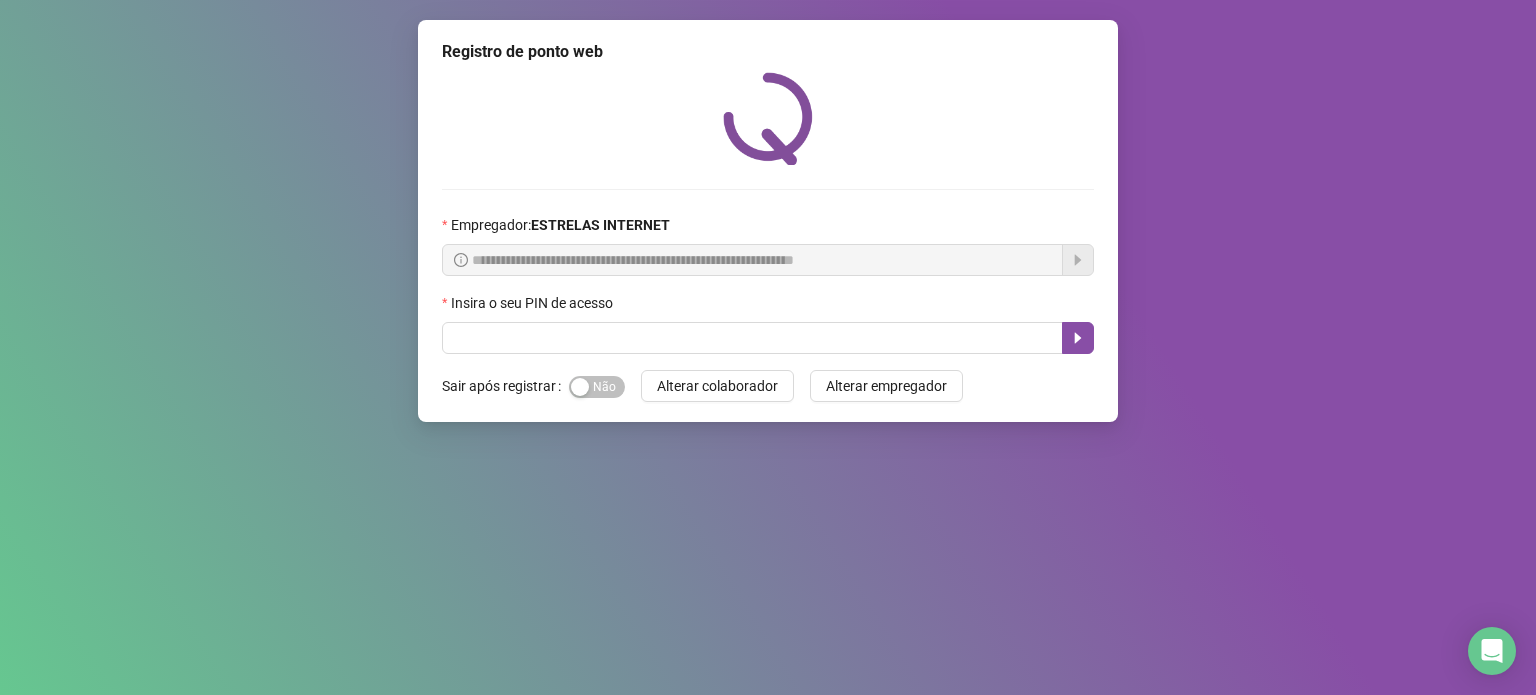 scroll, scrollTop: 0, scrollLeft: 0, axis: both 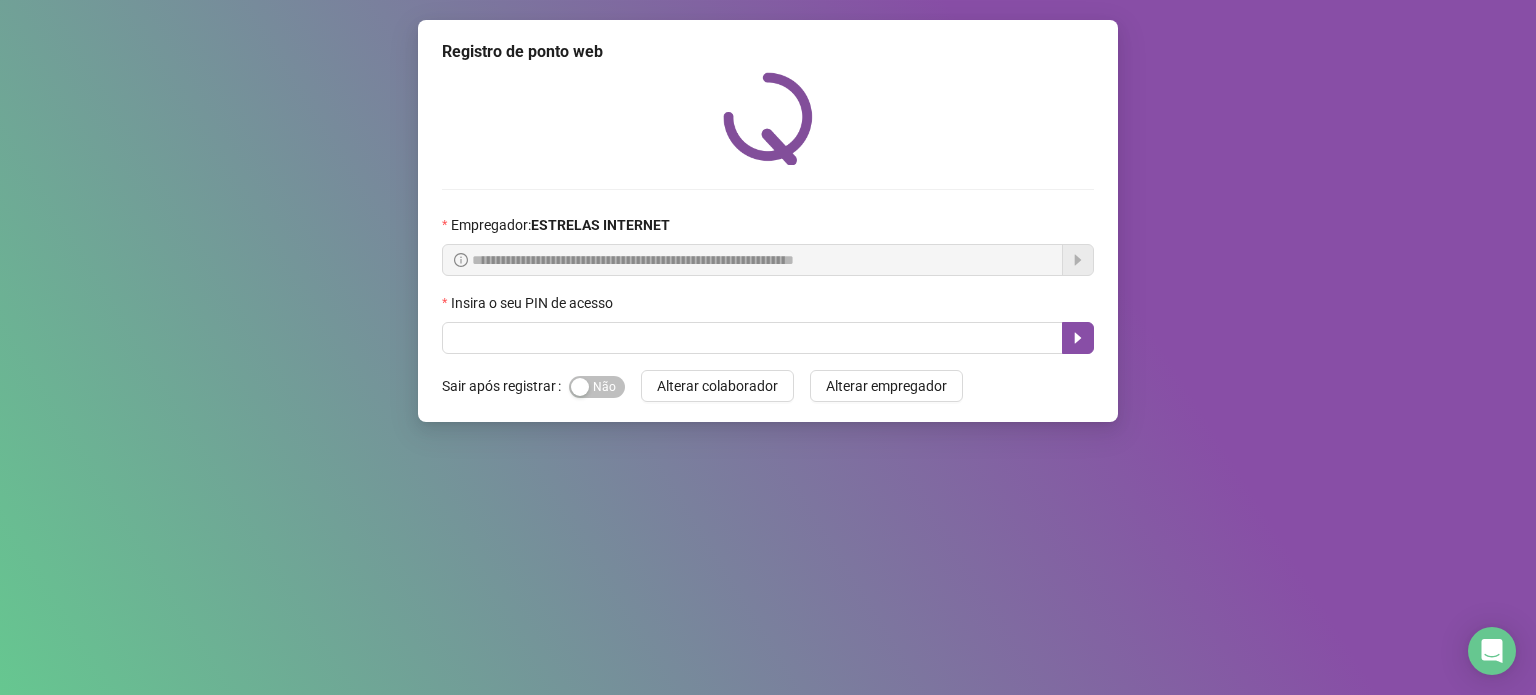click on "**********" at bounding box center [768, 221] 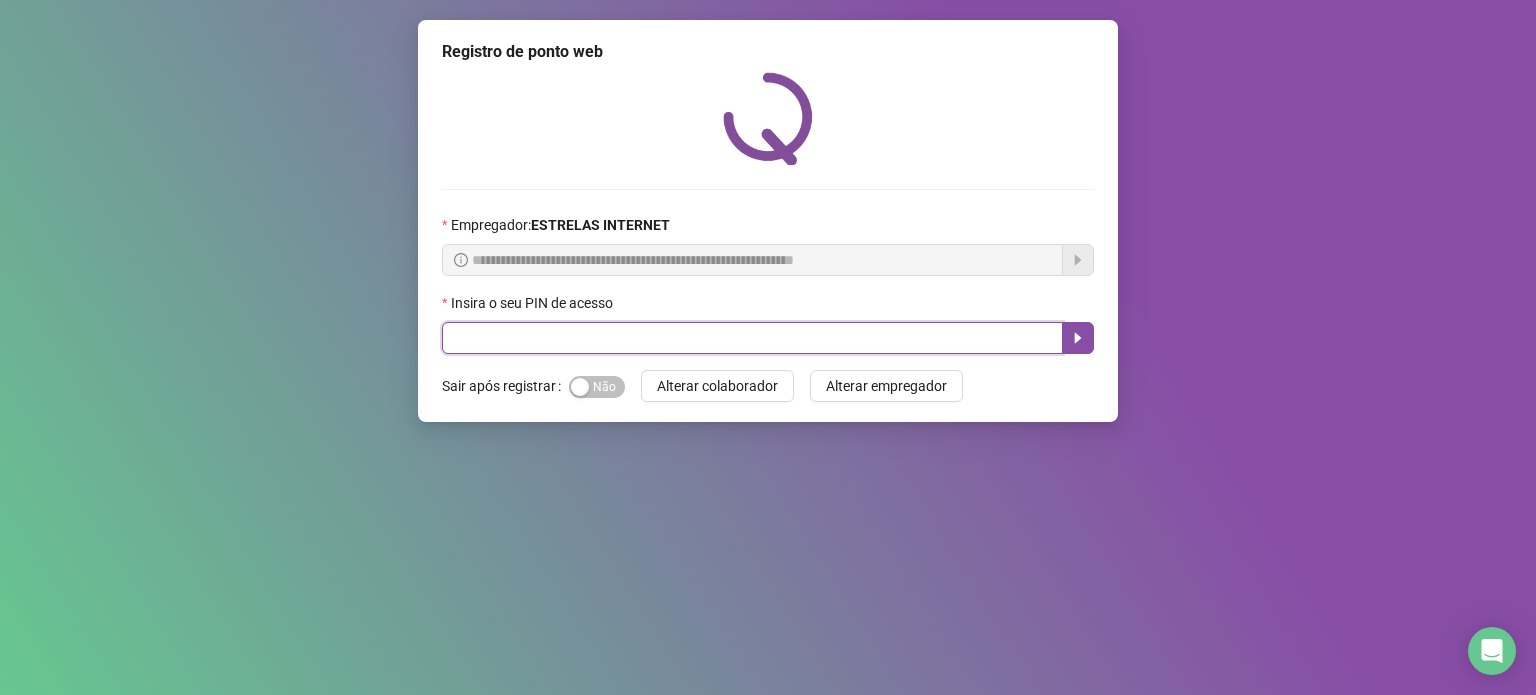 click at bounding box center [752, 338] 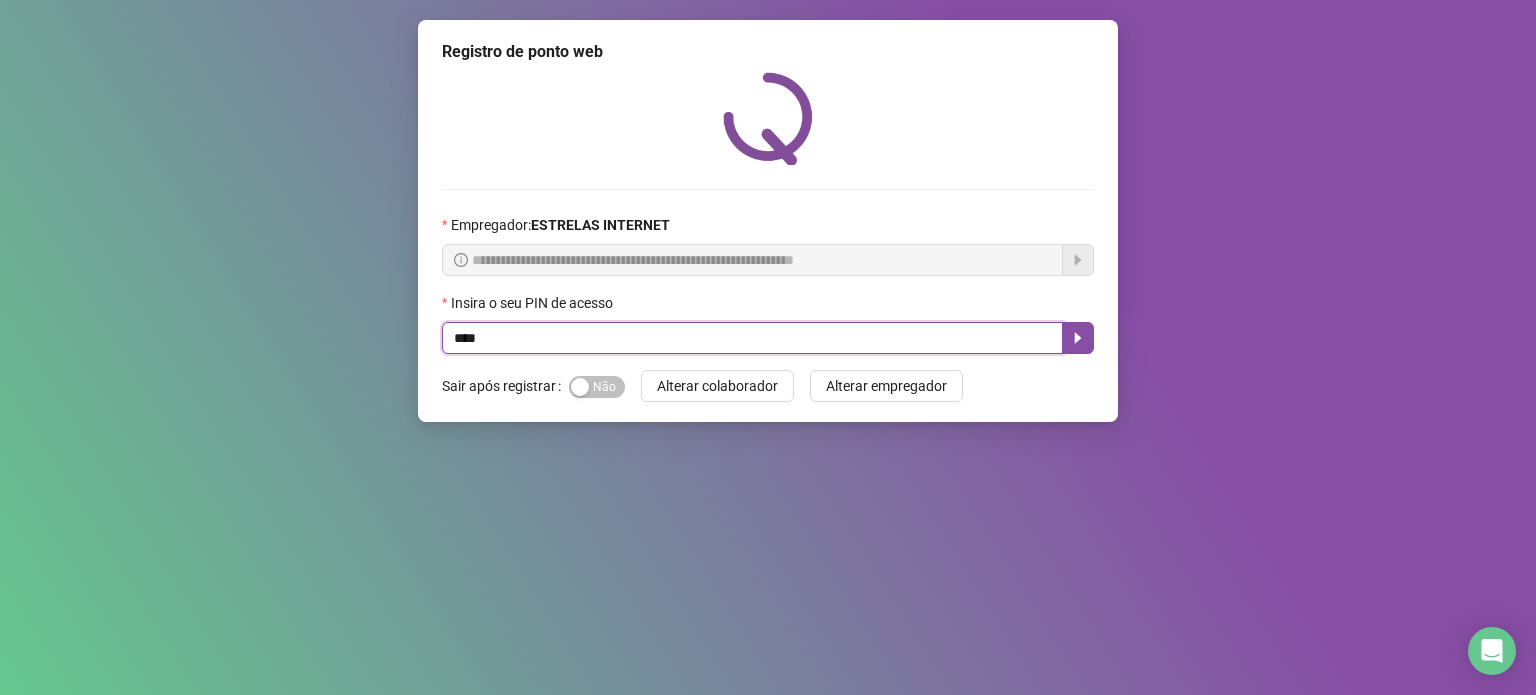 type on "*****" 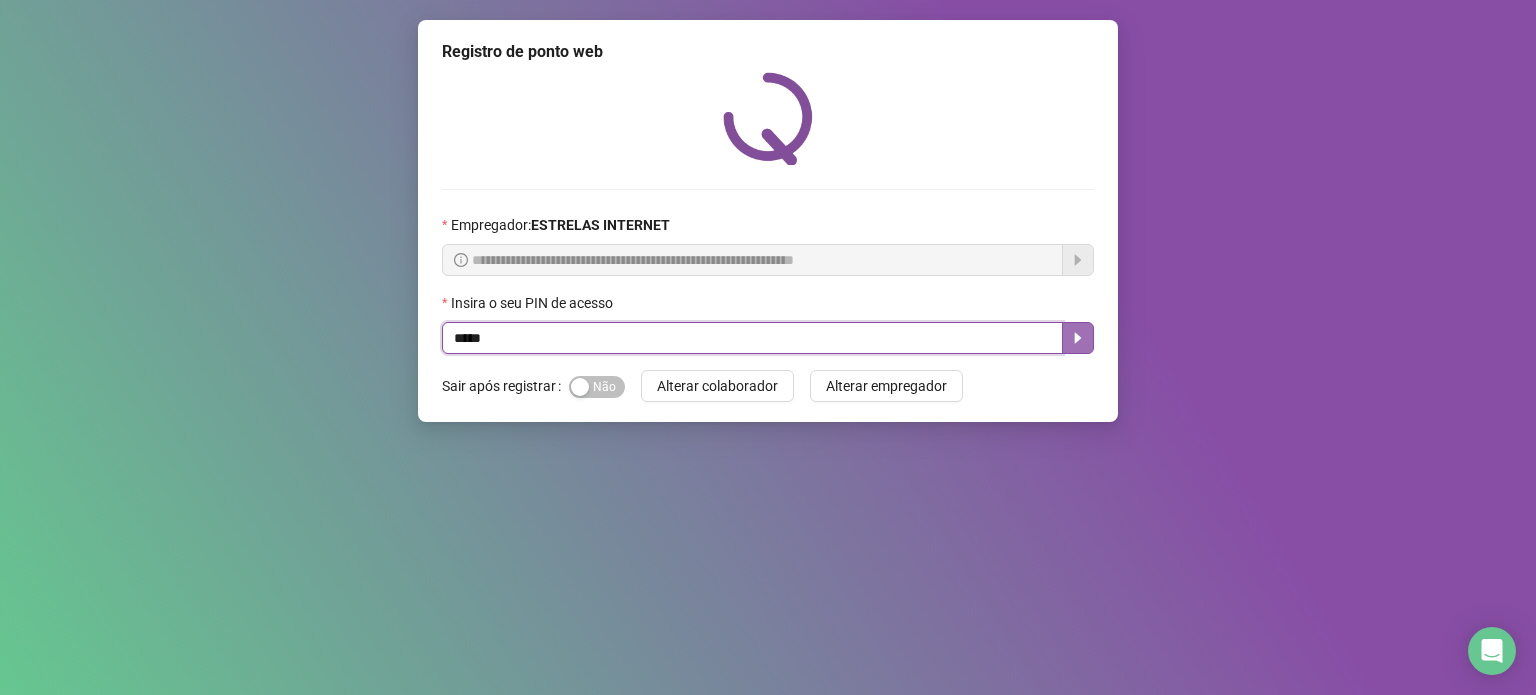 click 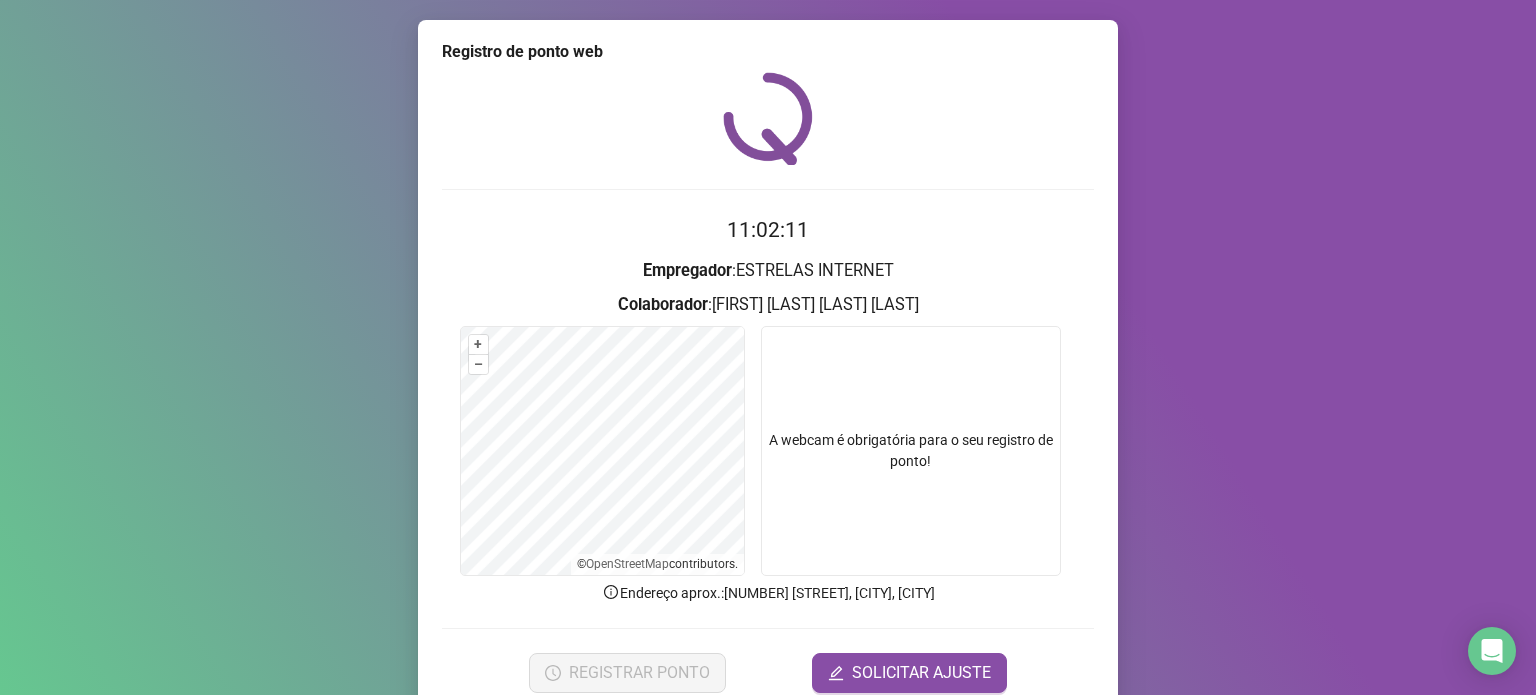 scroll, scrollTop: 84, scrollLeft: 0, axis: vertical 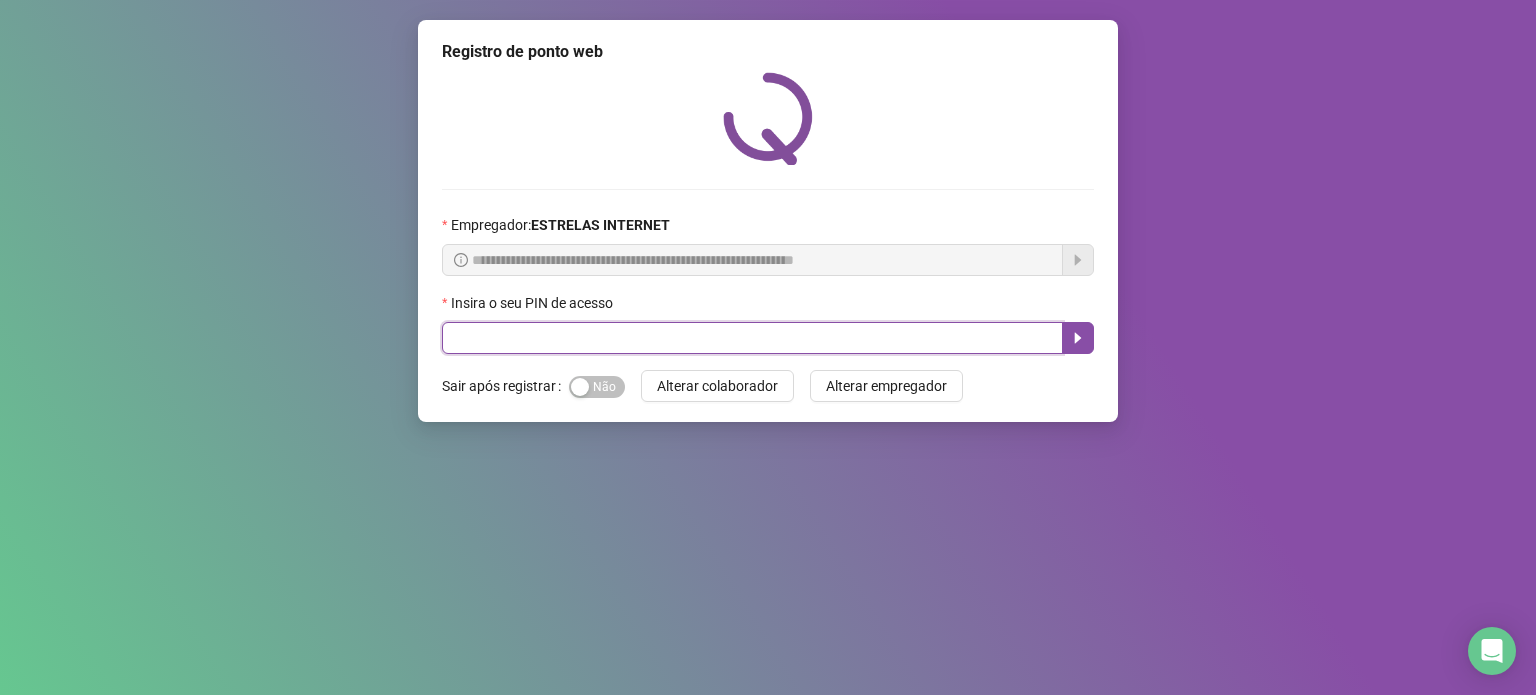 click at bounding box center (752, 338) 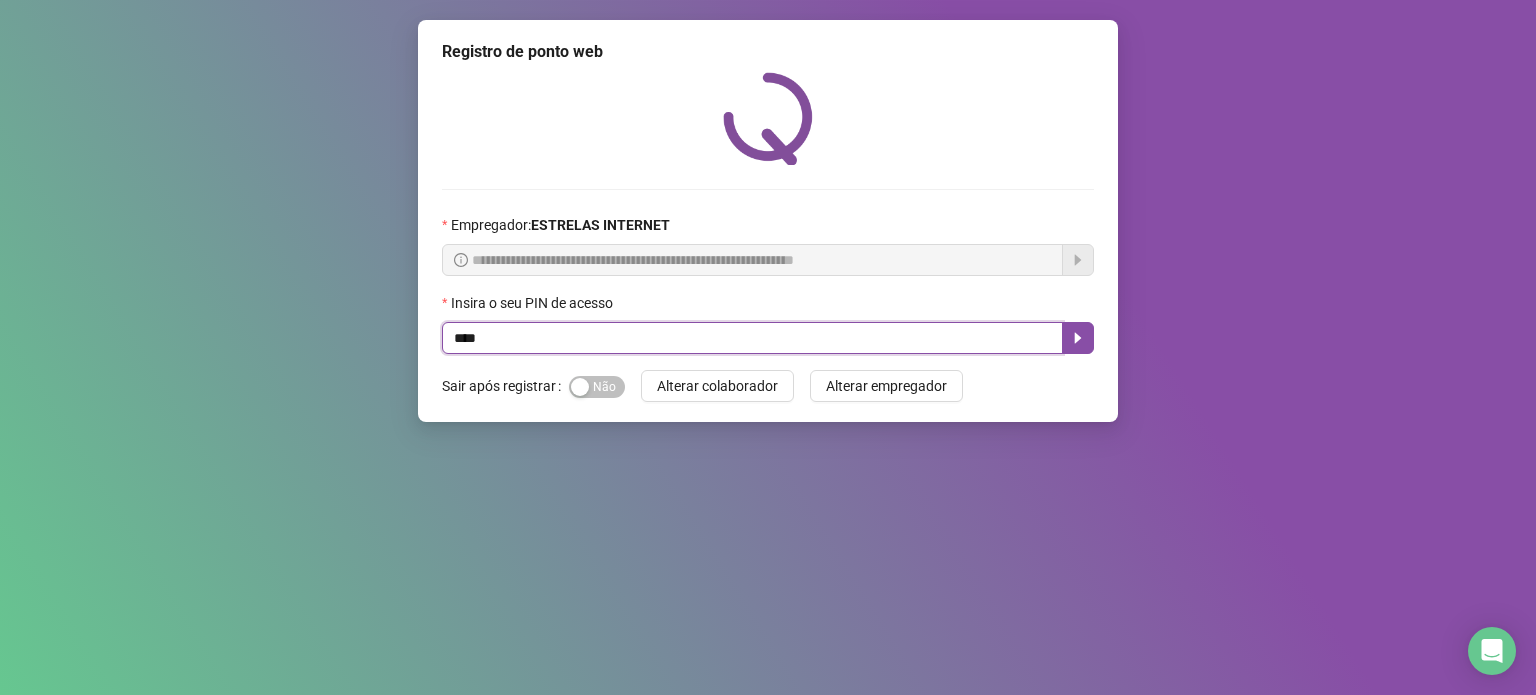 type on "*****" 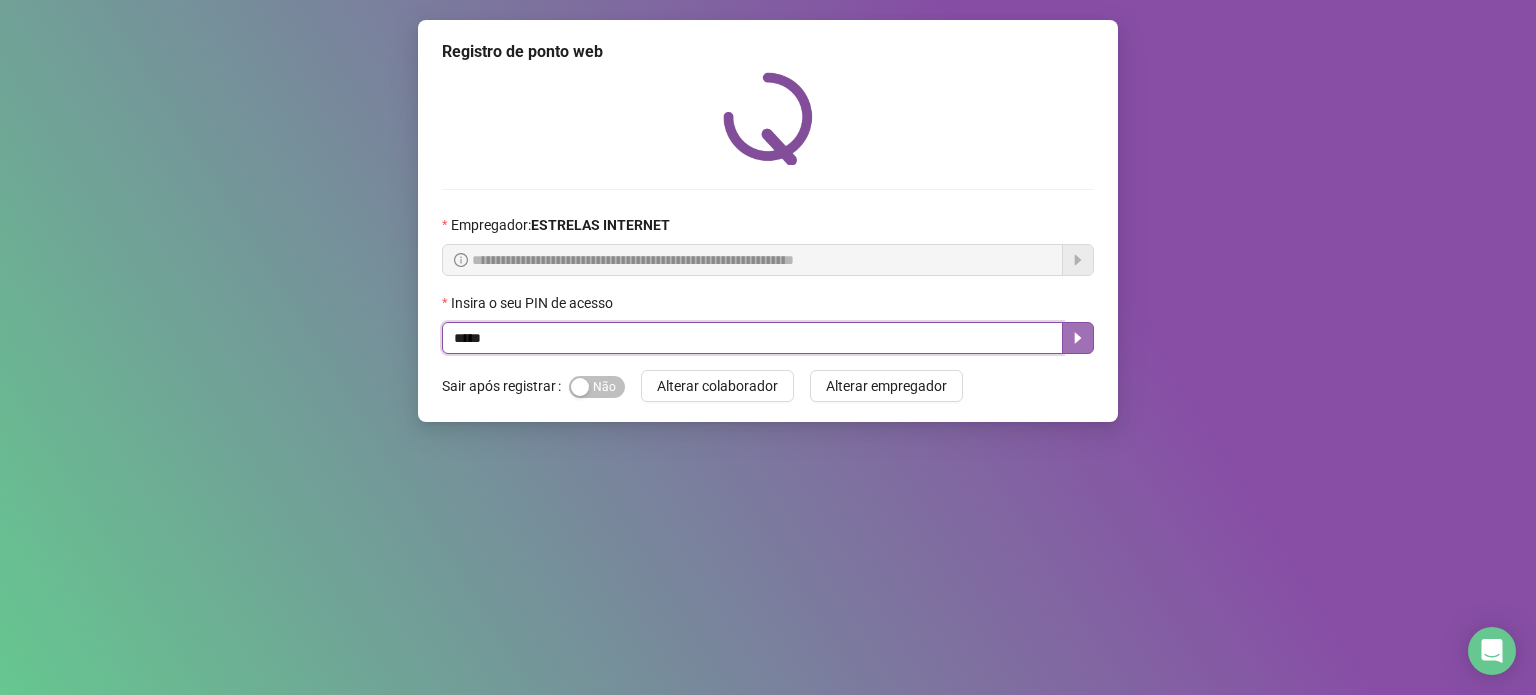 click 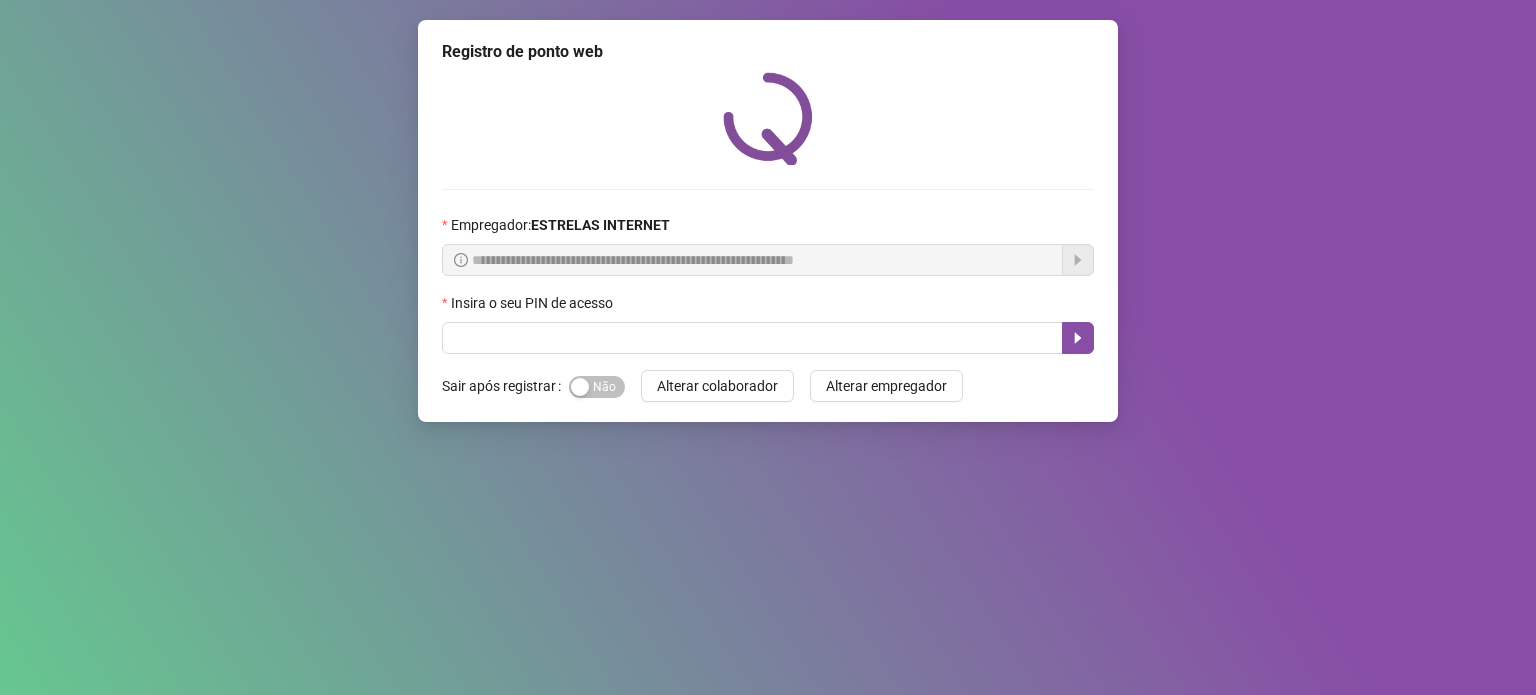 scroll, scrollTop: 0, scrollLeft: 0, axis: both 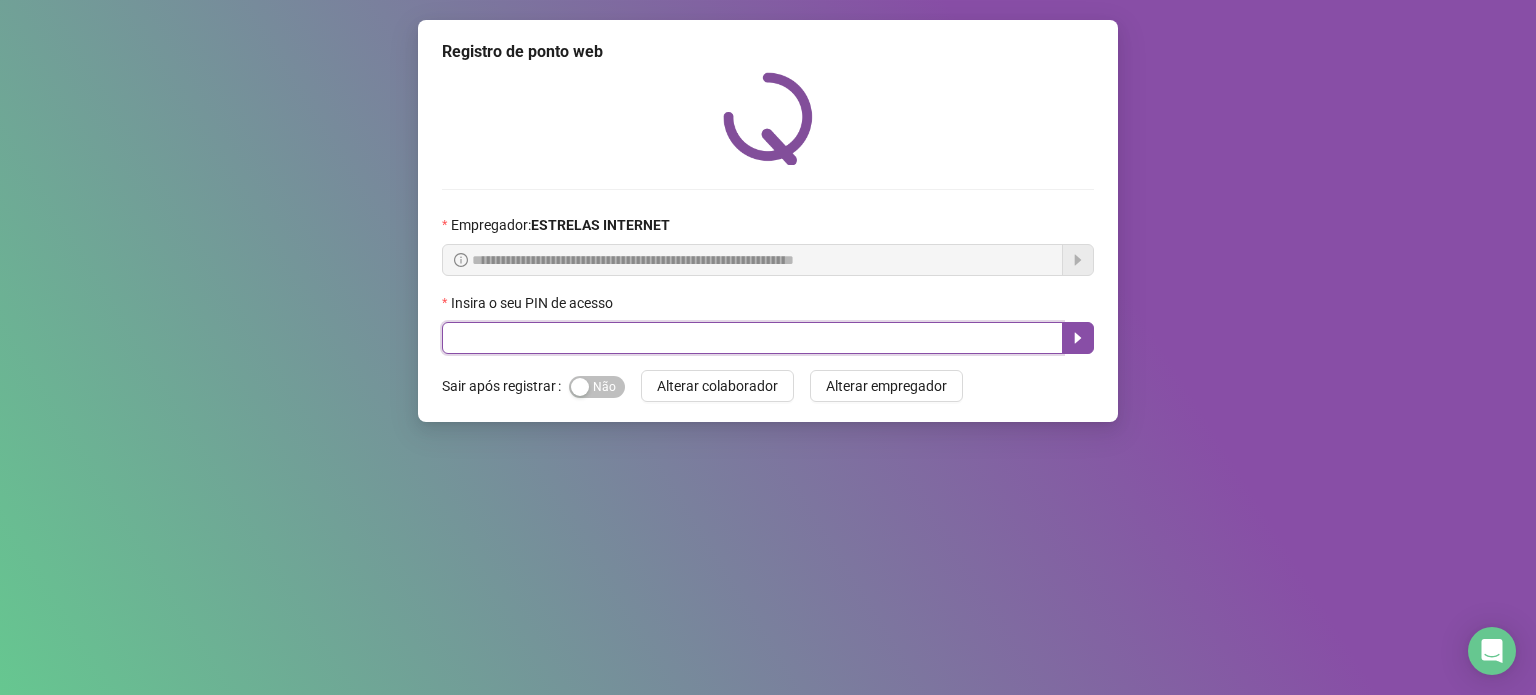 click at bounding box center [752, 338] 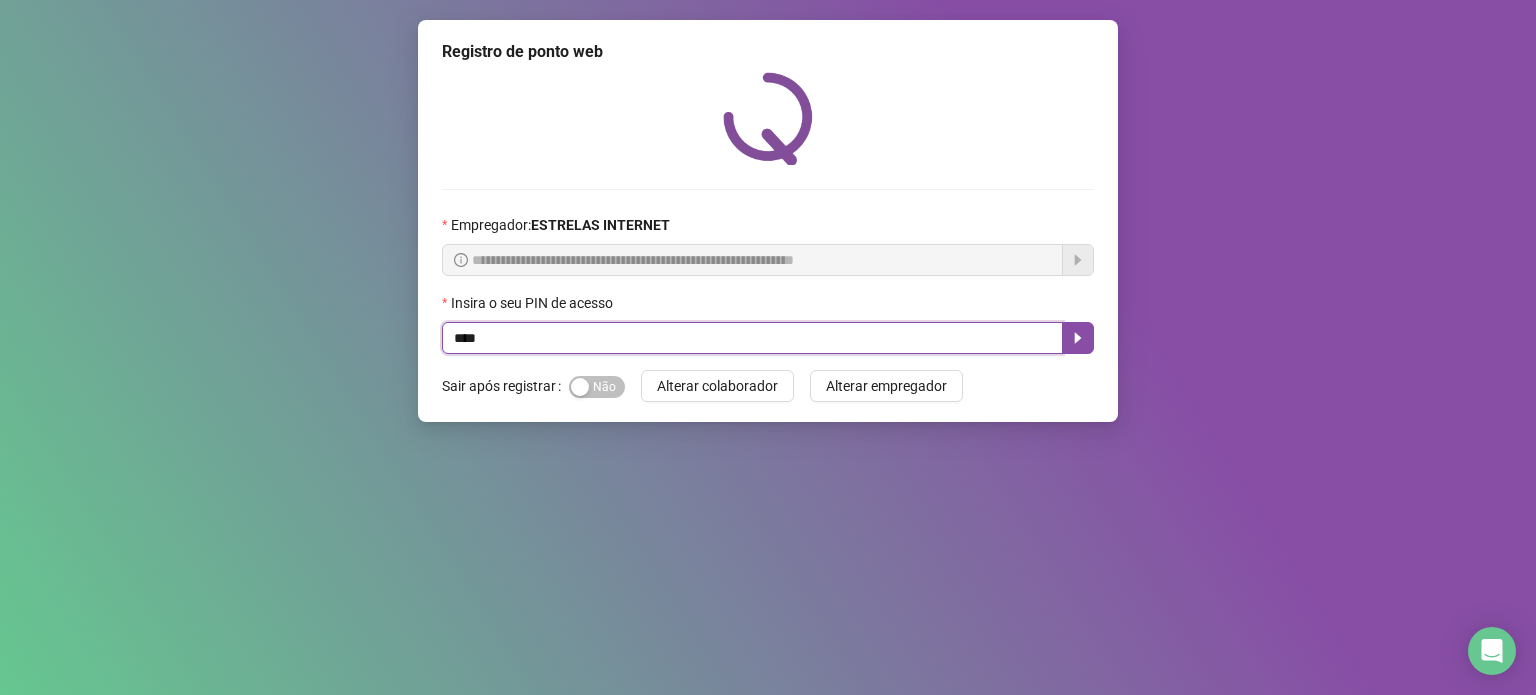 type on "*****" 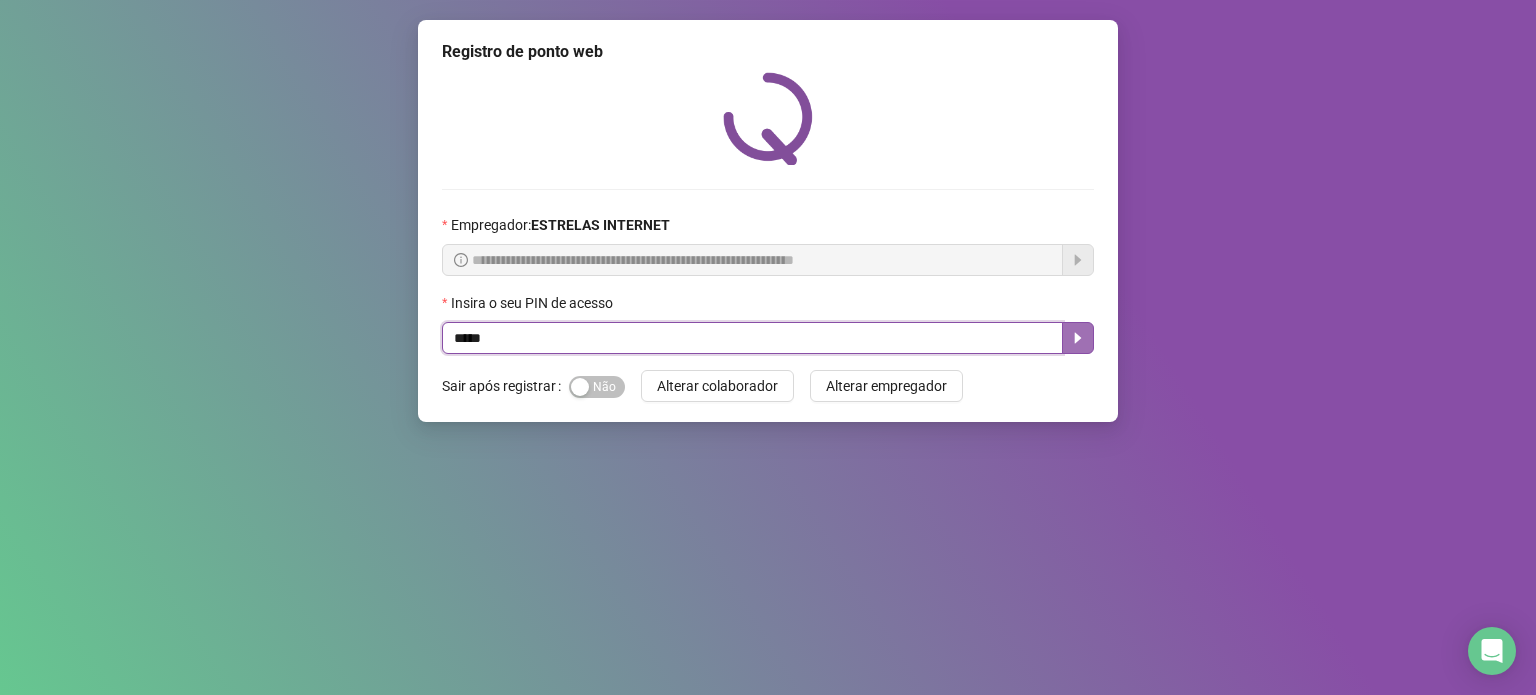 click 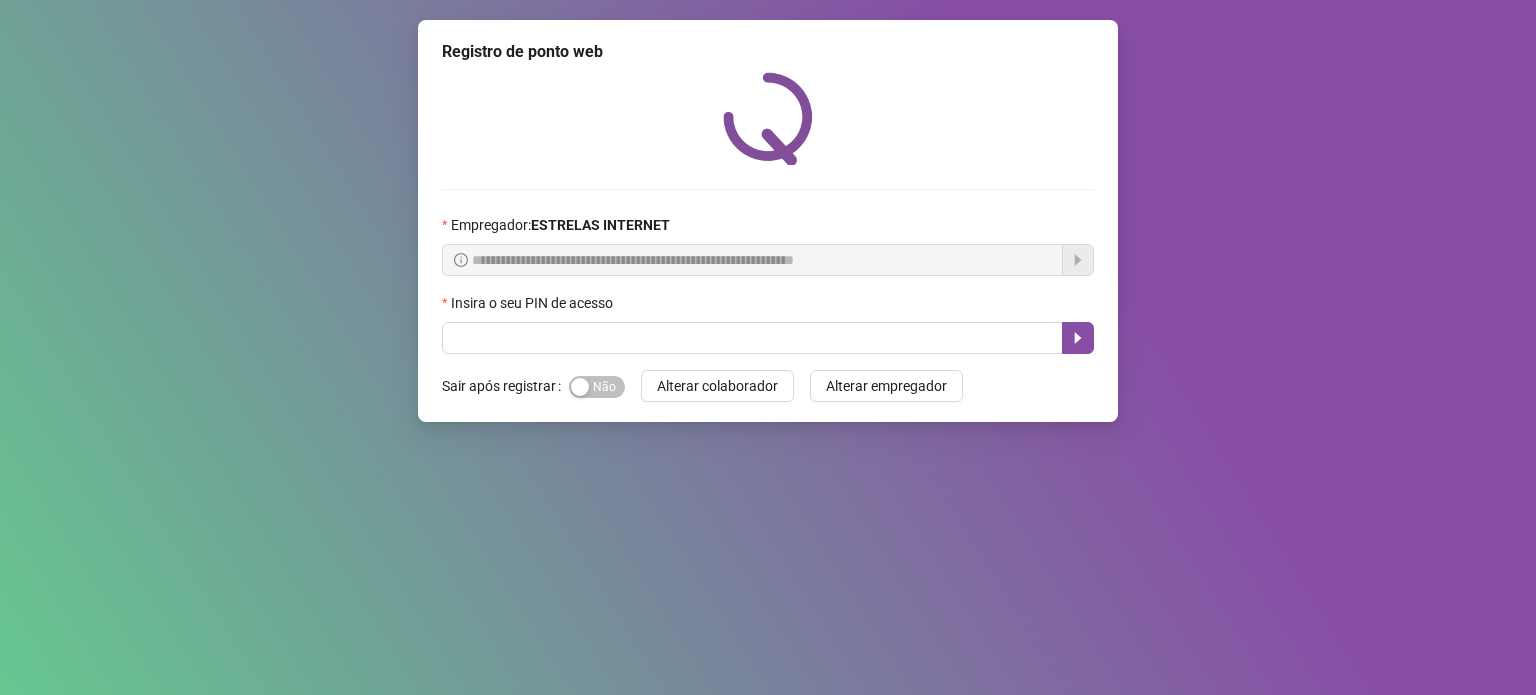 scroll, scrollTop: 0, scrollLeft: 0, axis: both 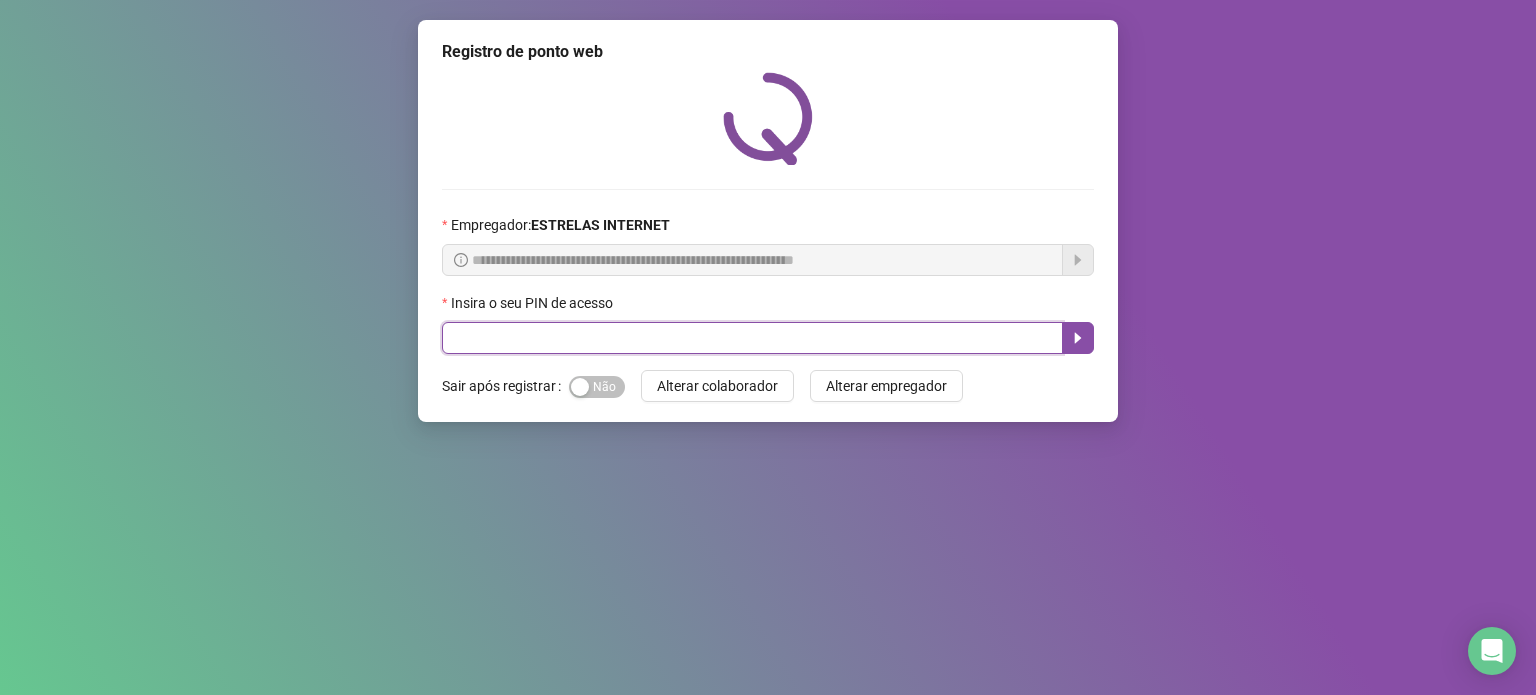 click at bounding box center [752, 338] 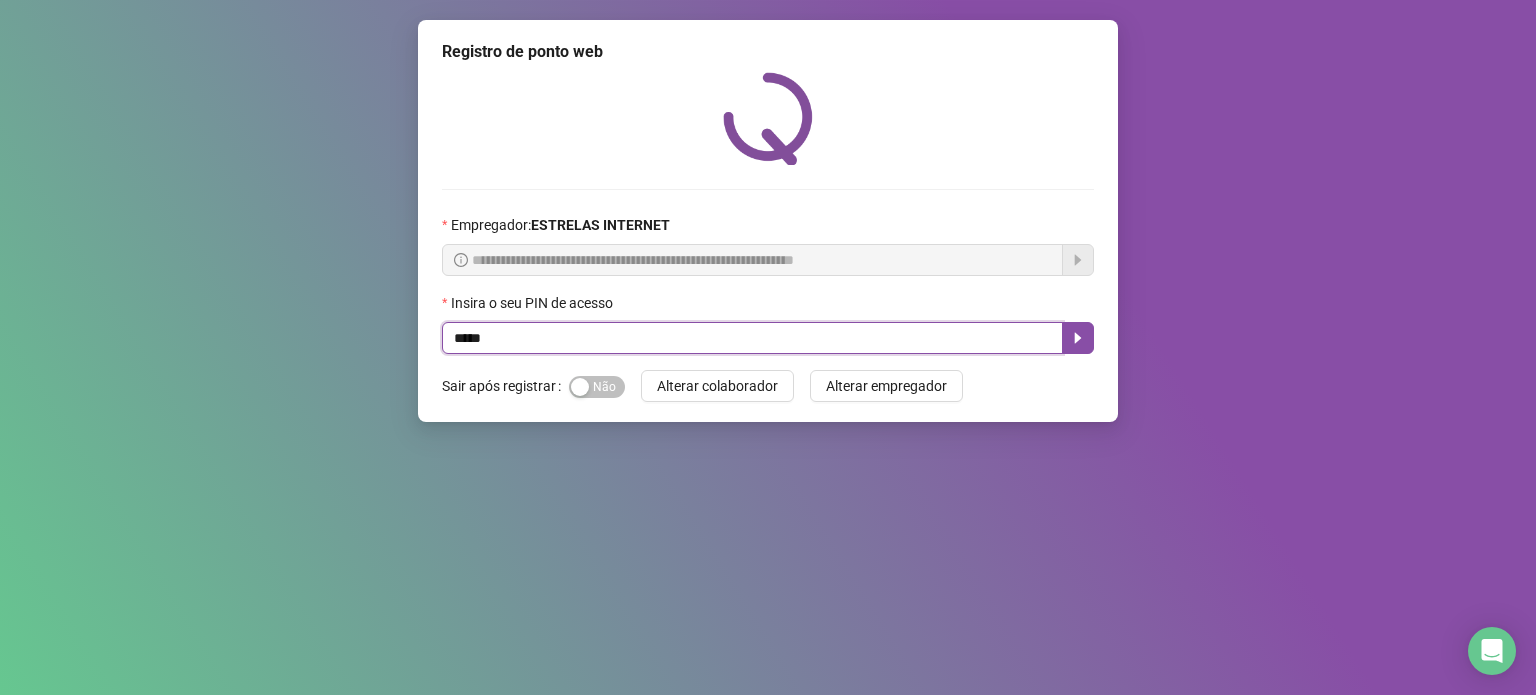 type on "*****" 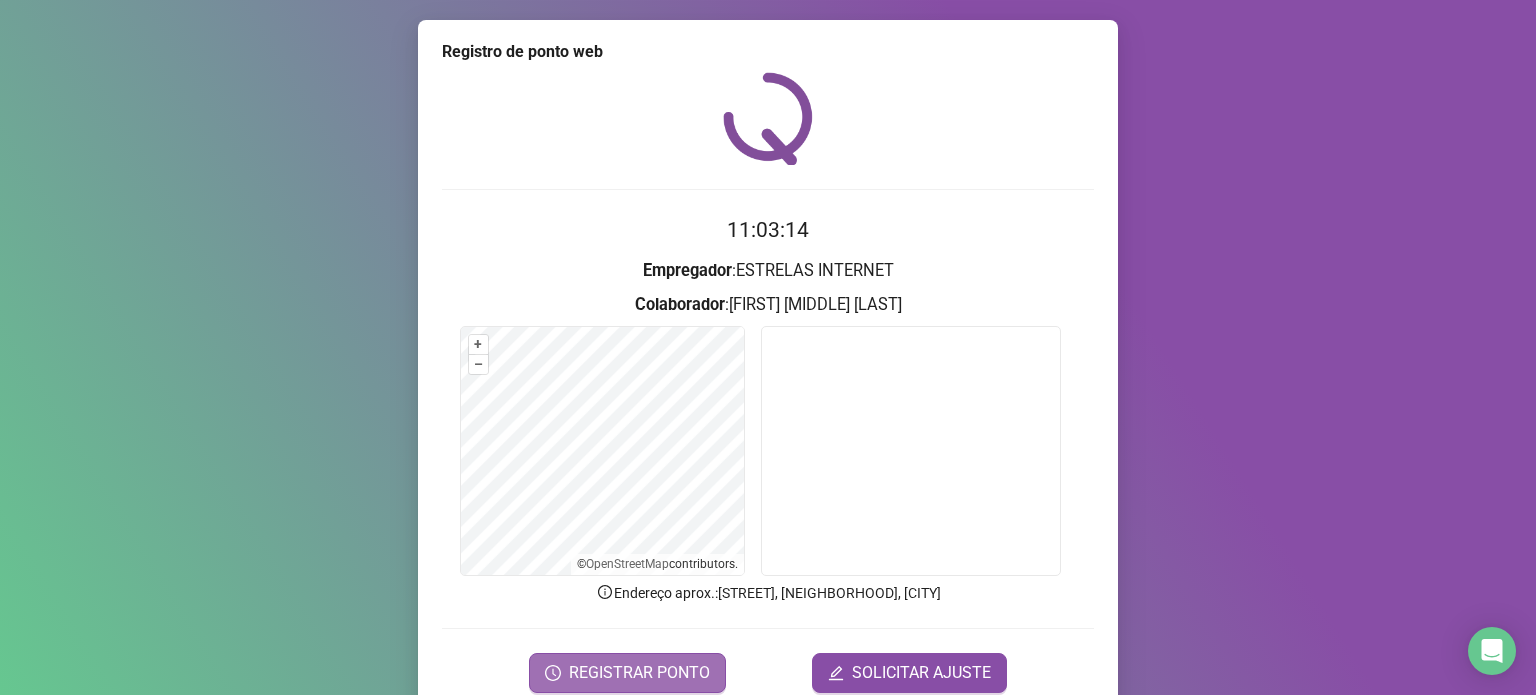 click on "REGISTRAR PONTO" at bounding box center (639, 673) 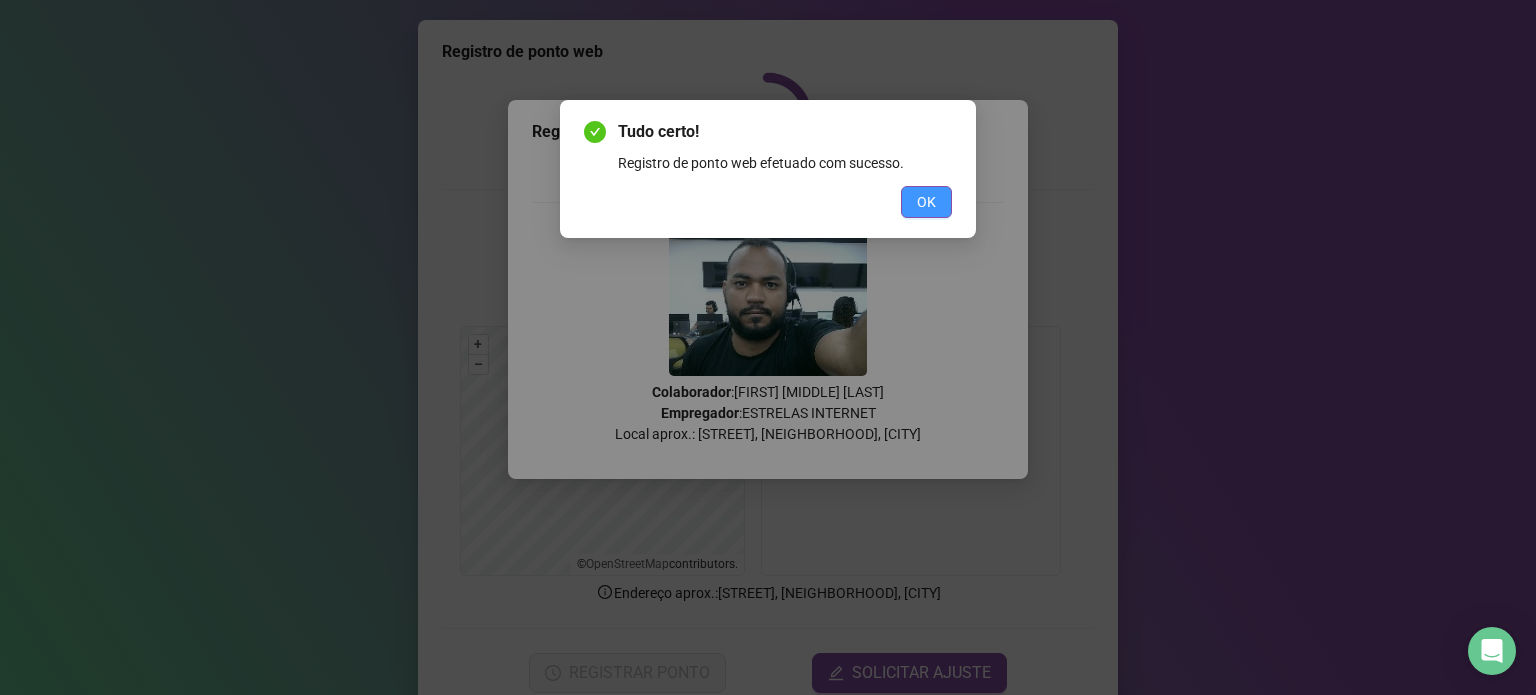 click on "OK" at bounding box center (926, 202) 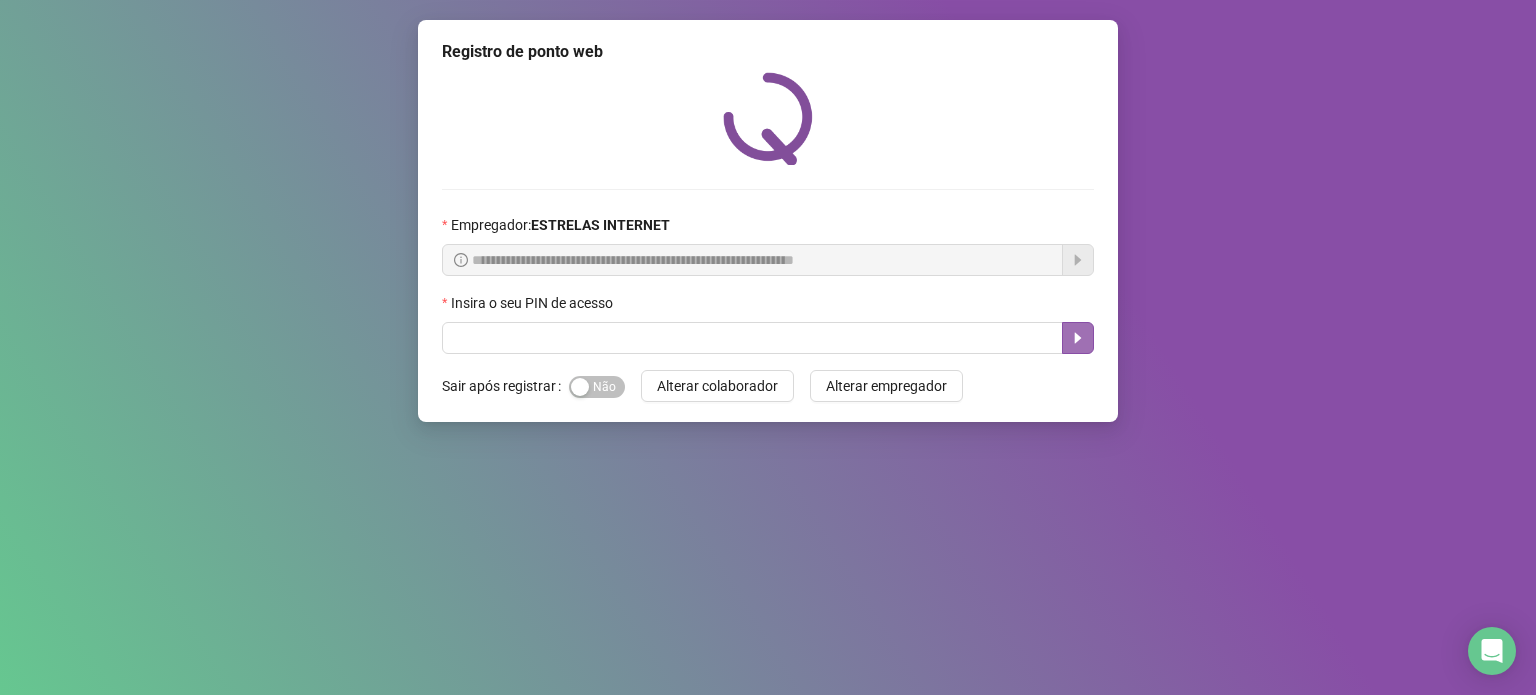 scroll, scrollTop: 0, scrollLeft: 0, axis: both 